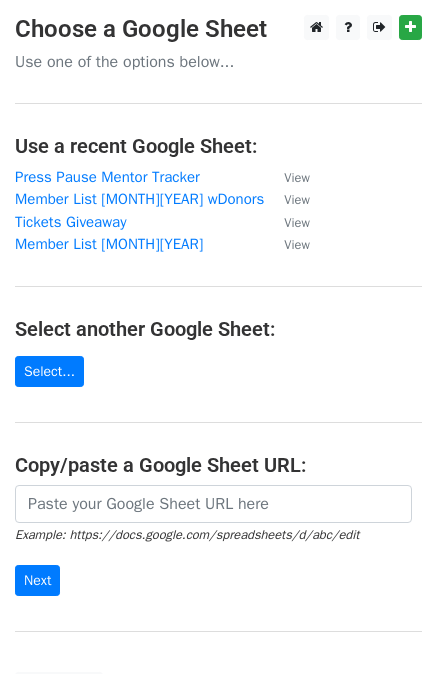 scroll, scrollTop: 0, scrollLeft: 0, axis: both 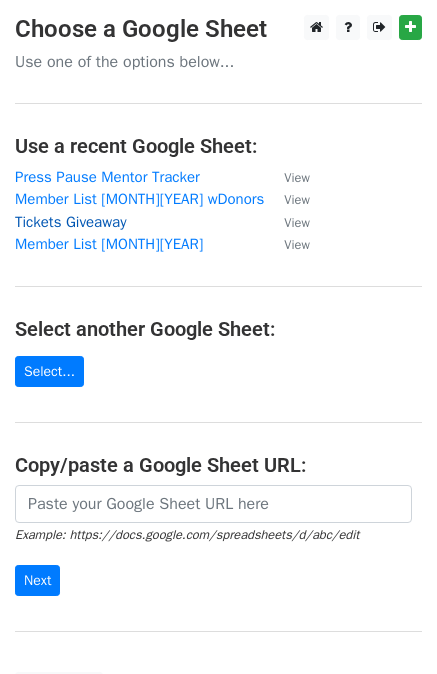 click on "Tickets Giveaway" at bounding box center [70, 222] 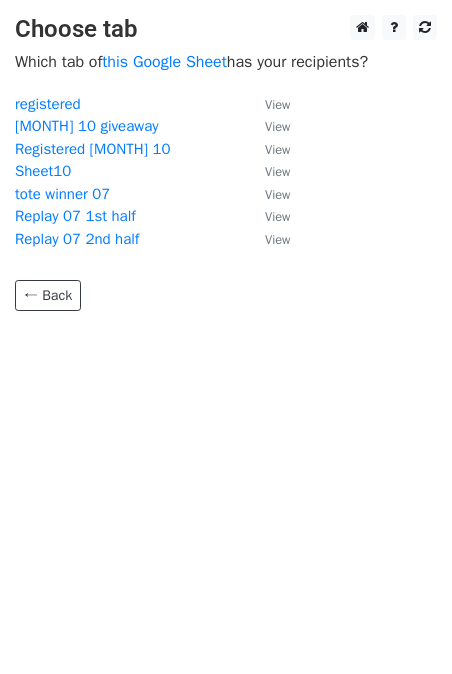 scroll, scrollTop: 0, scrollLeft: 0, axis: both 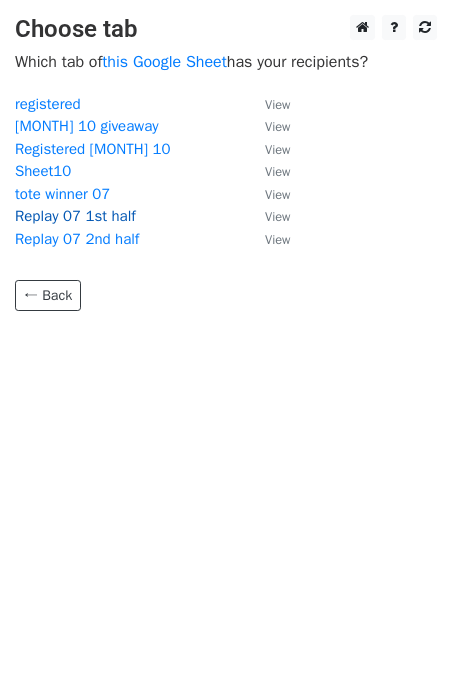 click on "Replay 07 1st half" at bounding box center (75, 216) 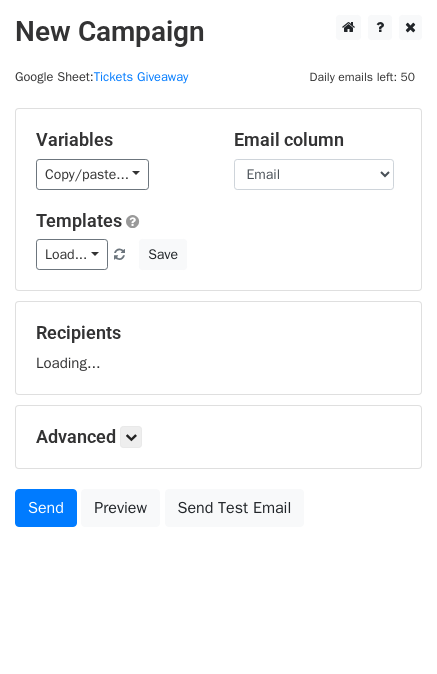scroll, scrollTop: 0, scrollLeft: 0, axis: both 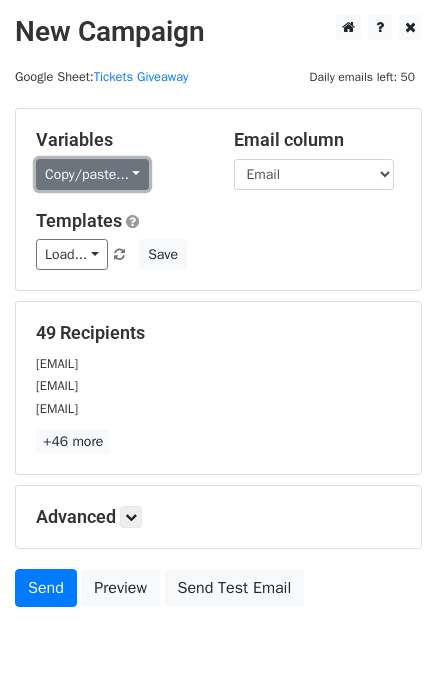 click on "Copy/paste..." at bounding box center [92, 174] 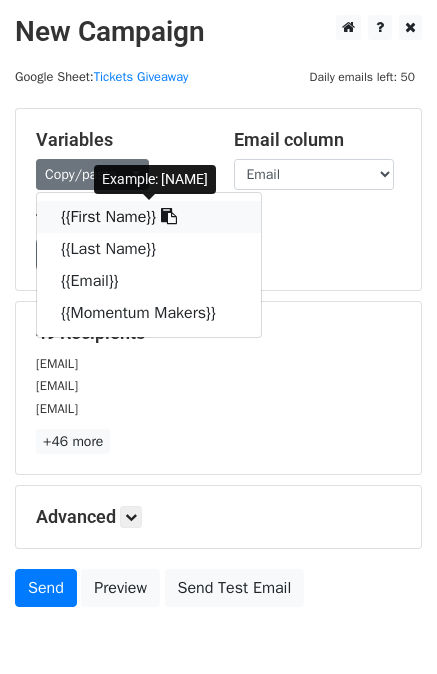 click on "{{First Name}}" at bounding box center (149, 217) 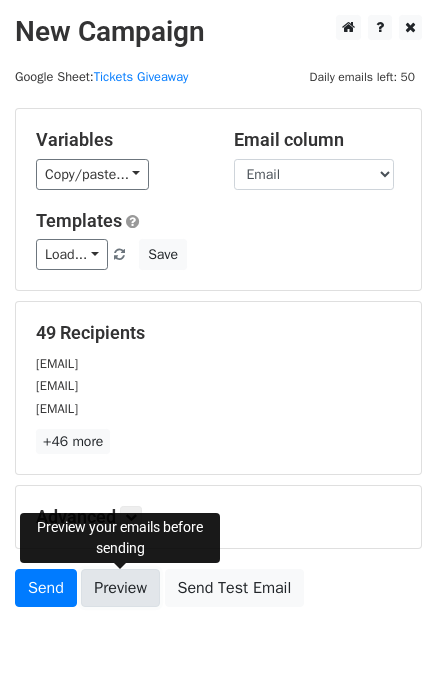 click on "Preview" at bounding box center [120, 588] 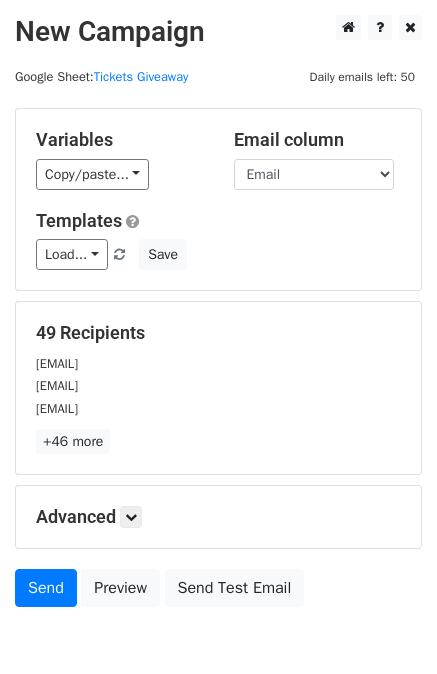 click on "+46 more" at bounding box center [218, 441] 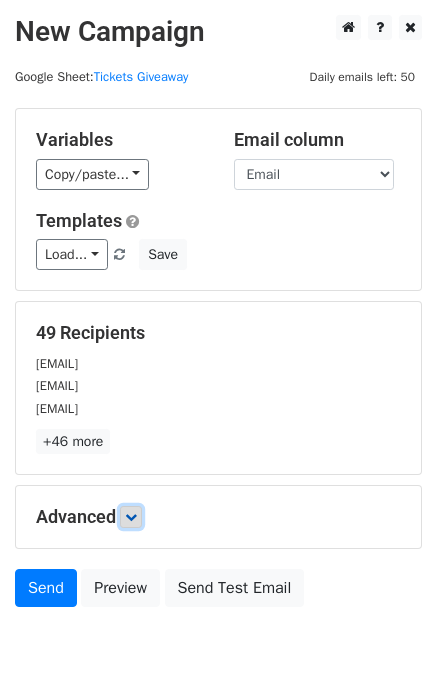 click at bounding box center [131, 517] 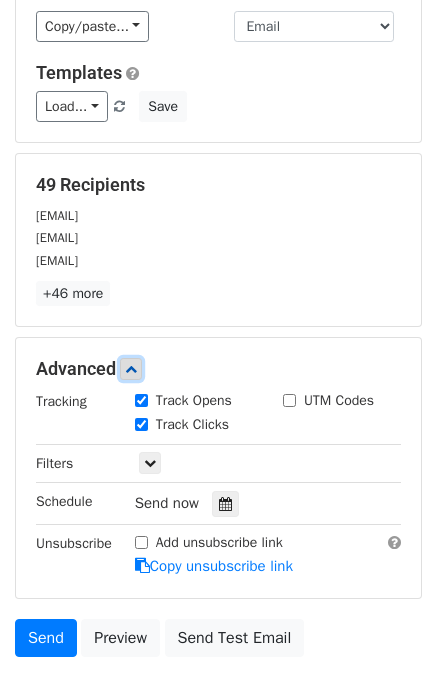 scroll, scrollTop: 152, scrollLeft: 0, axis: vertical 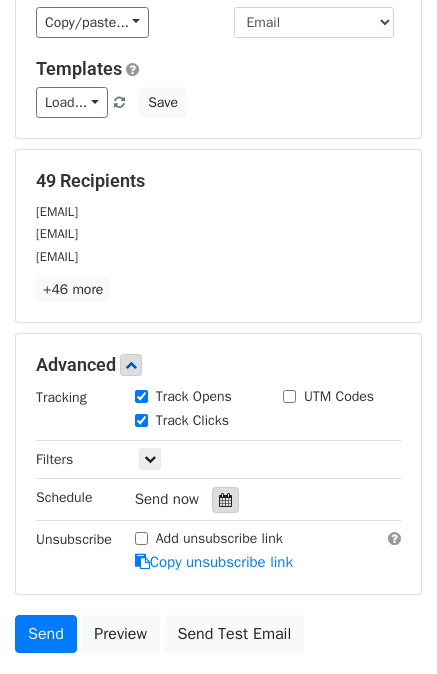 click at bounding box center [225, 500] 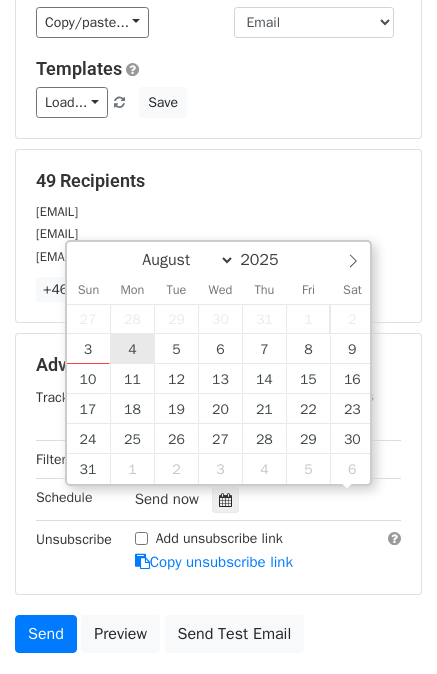 scroll, scrollTop: 1, scrollLeft: 0, axis: vertical 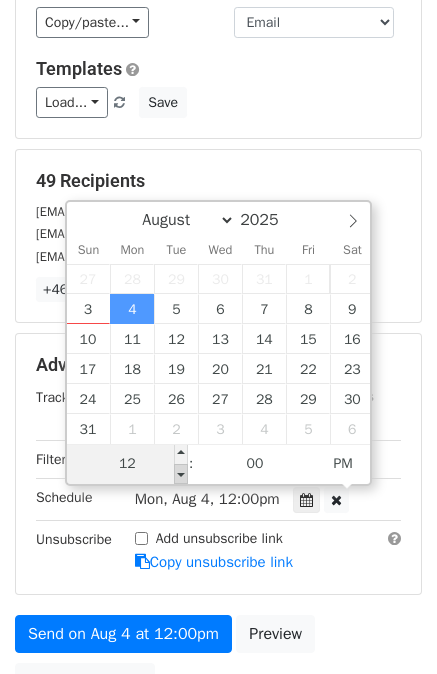 type on "2025-08-04 11:00" 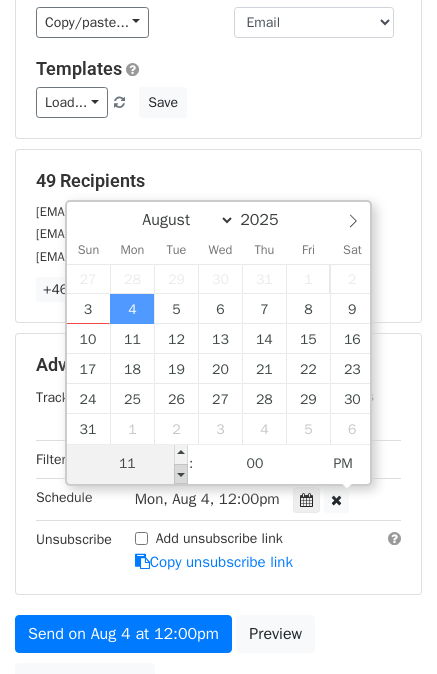 click at bounding box center (181, 474) 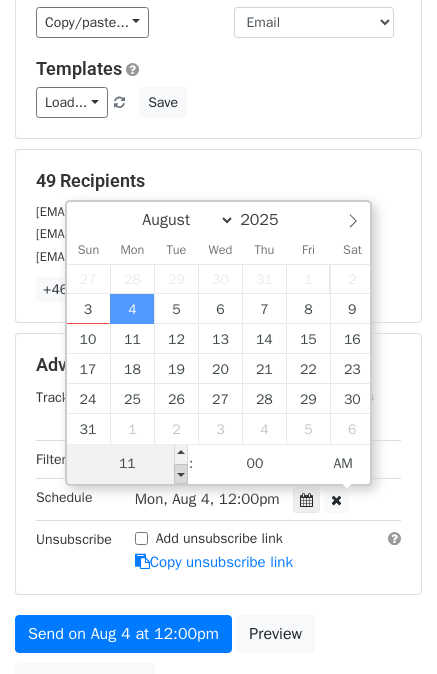 type on "2025-08-04 10:00" 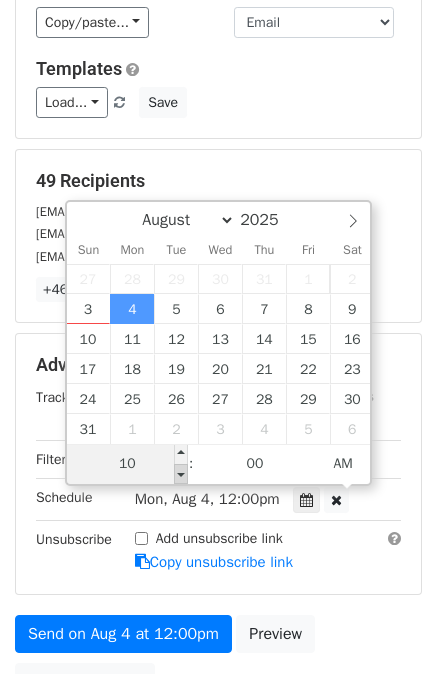 click at bounding box center (181, 474) 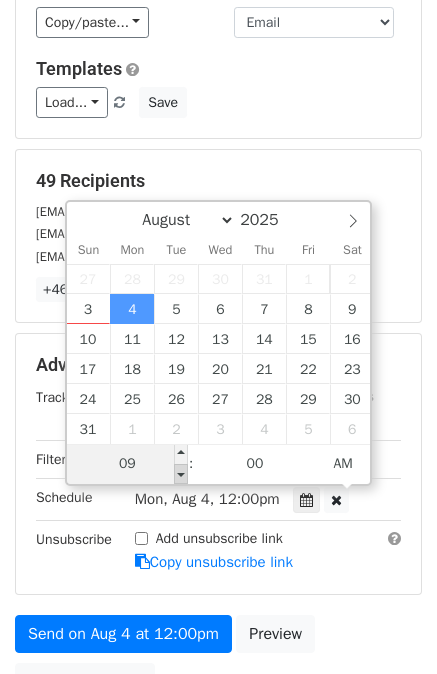 click at bounding box center [181, 474] 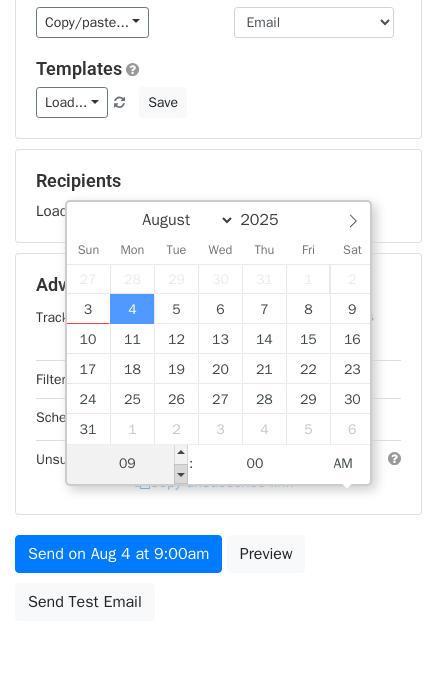 type on "2025-08-04 08:00" 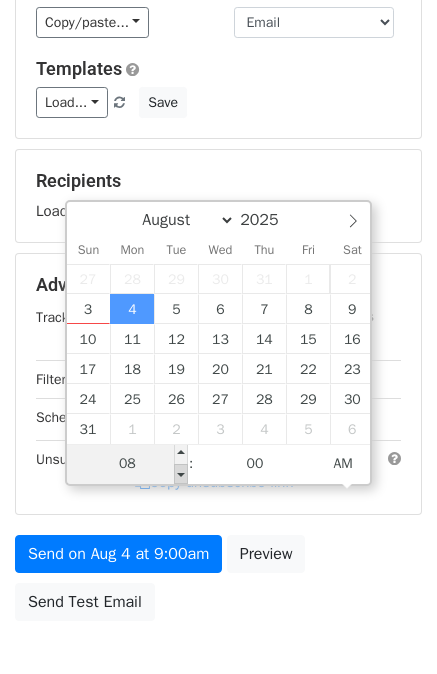 click at bounding box center [181, 474] 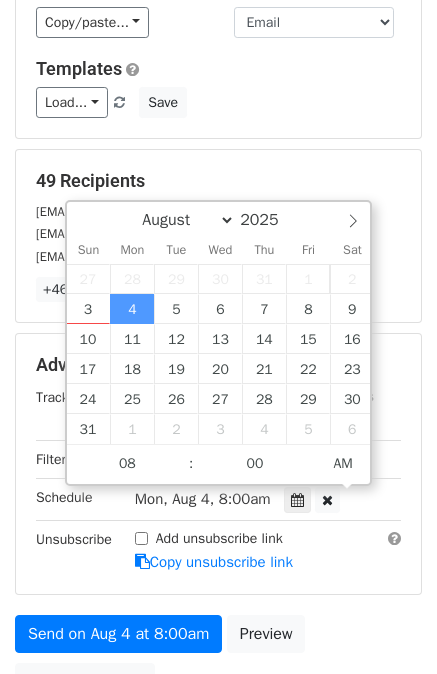 click on "Unsubscribe" at bounding box center [70, 551] 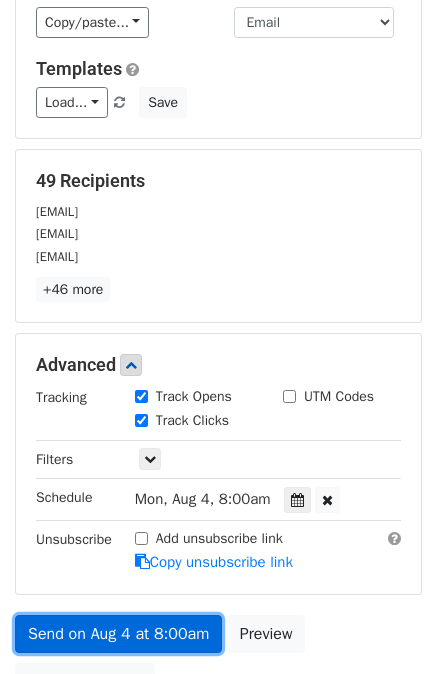 click on "Send on Aug 4 at 8:00am" at bounding box center [118, 634] 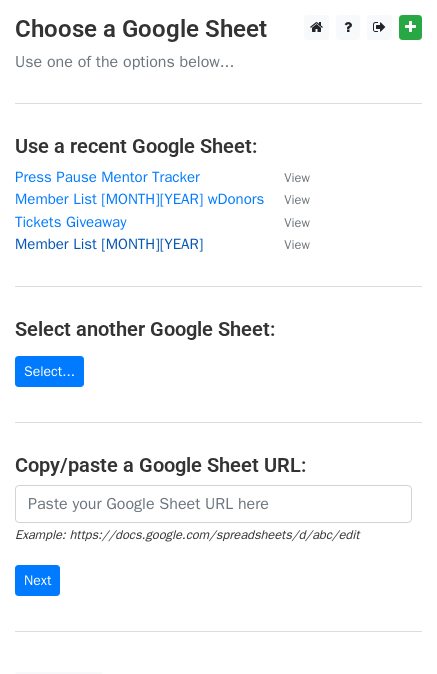 scroll, scrollTop: 0, scrollLeft: 0, axis: both 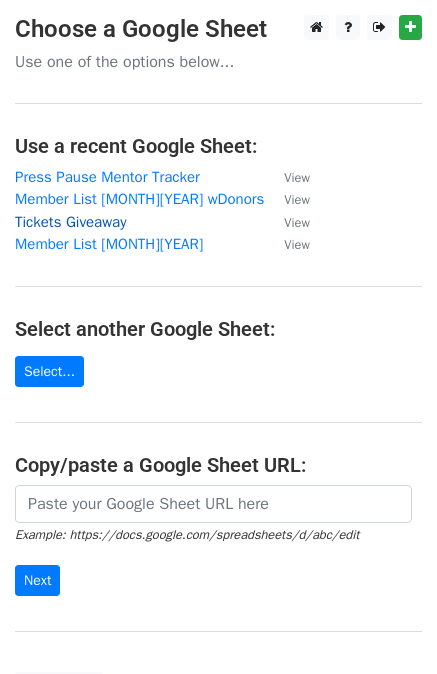 click on "Tickets Giveaway" at bounding box center [70, 222] 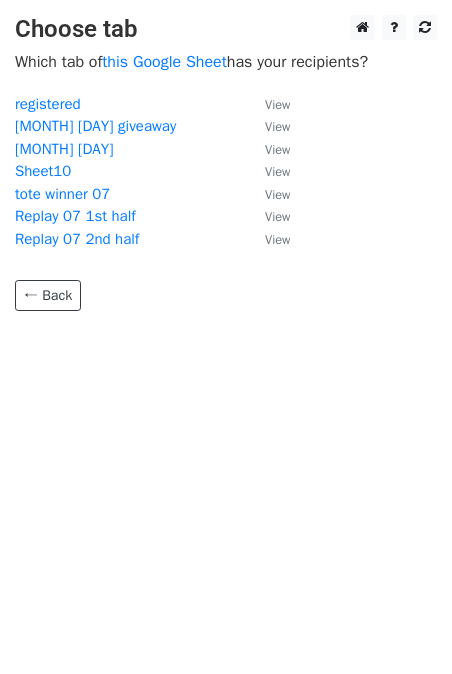 scroll, scrollTop: 0, scrollLeft: 0, axis: both 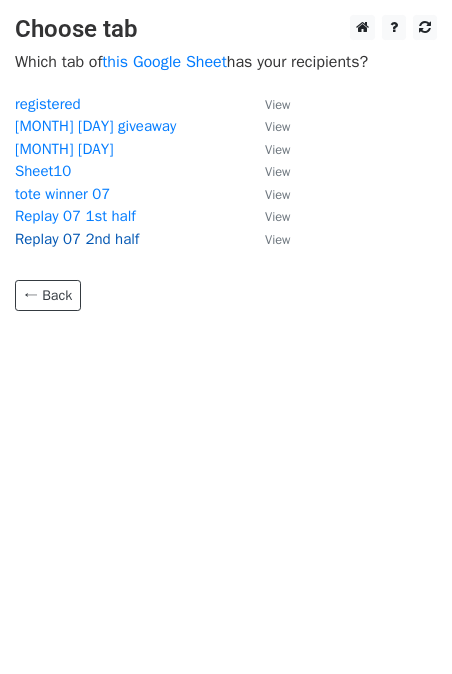 click on "Replay 07 2nd half" at bounding box center (77, 239) 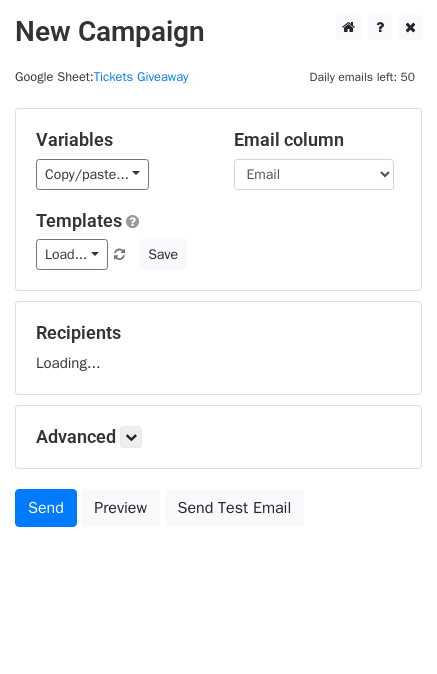 scroll, scrollTop: 0, scrollLeft: 0, axis: both 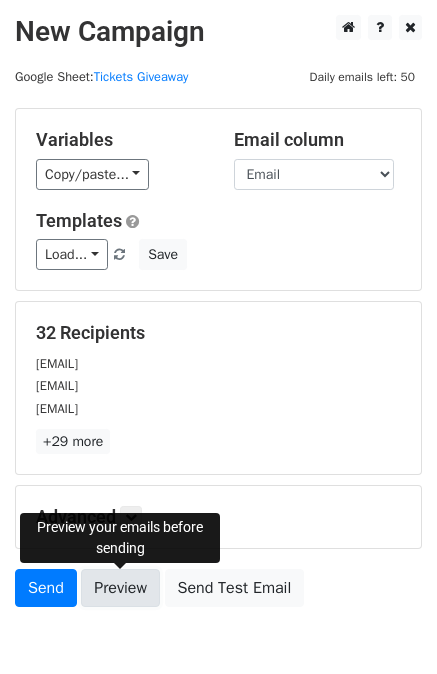 click on "Preview" at bounding box center [120, 588] 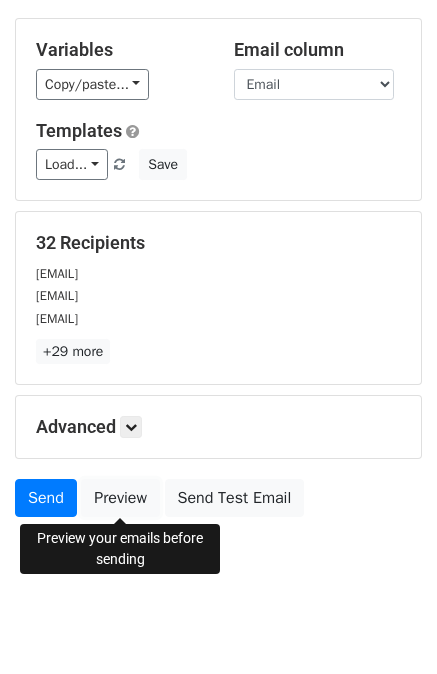 scroll, scrollTop: 103, scrollLeft: 0, axis: vertical 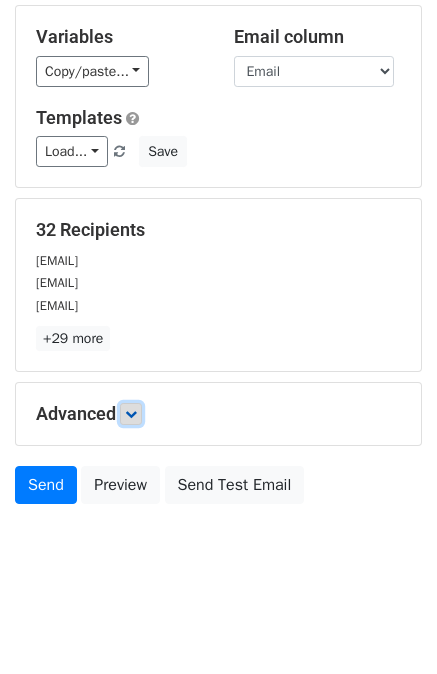 click at bounding box center (131, 414) 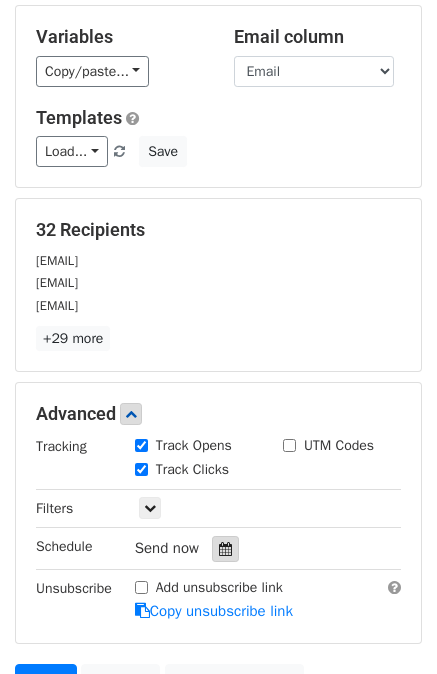 click at bounding box center (225, 549) 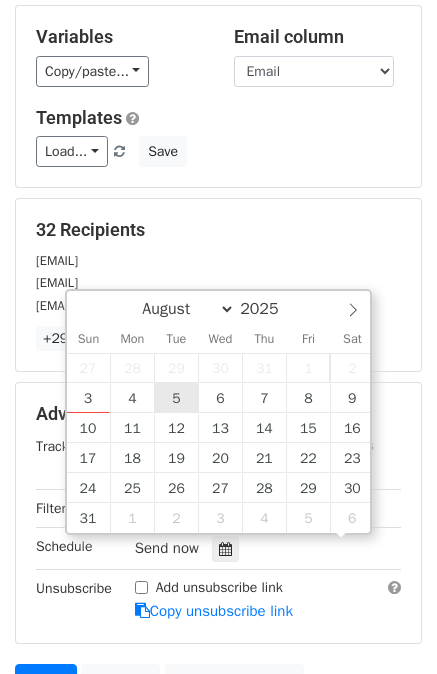 scroll, scrollTop: 1, scrollLeft: 0, axis: vertical 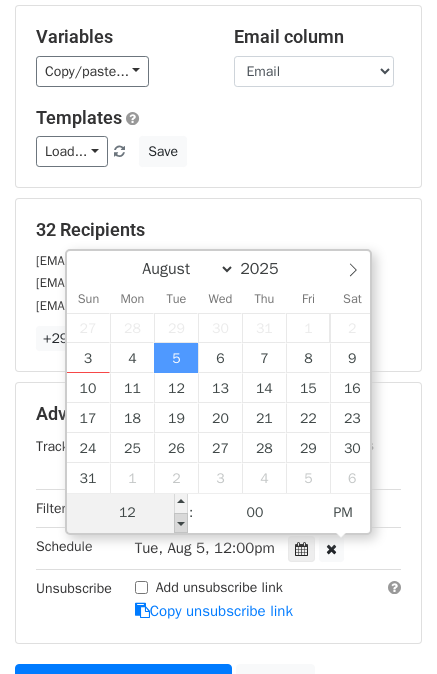 type on "2025-08-05 11:00" 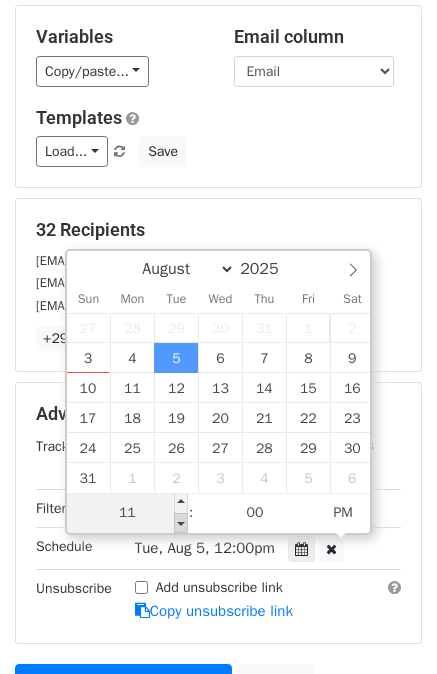 click at bounding box center [181, 523] 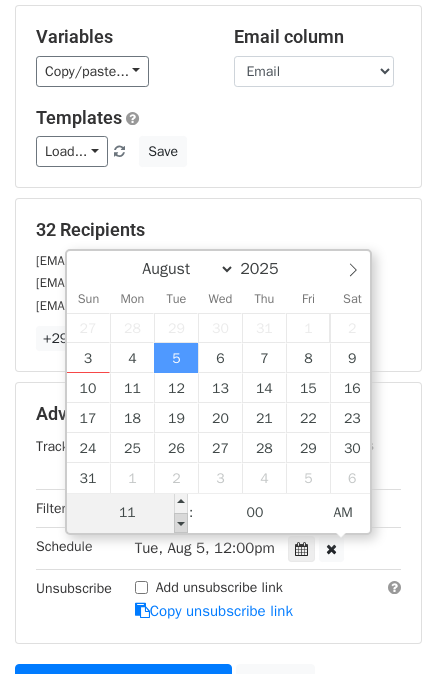 type on "2025-08-05 10:00" 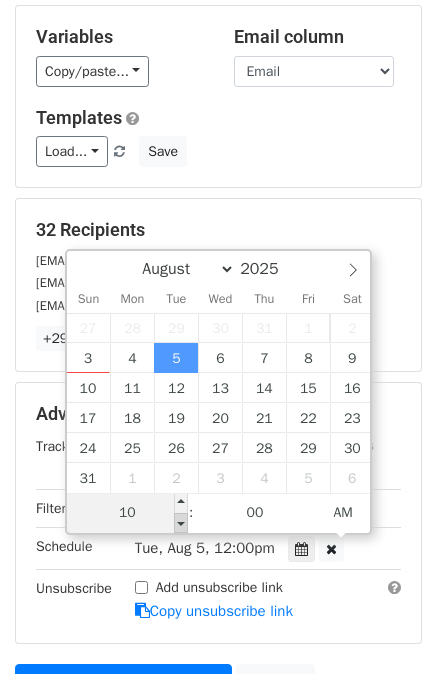click at bounding box center (181, 523) 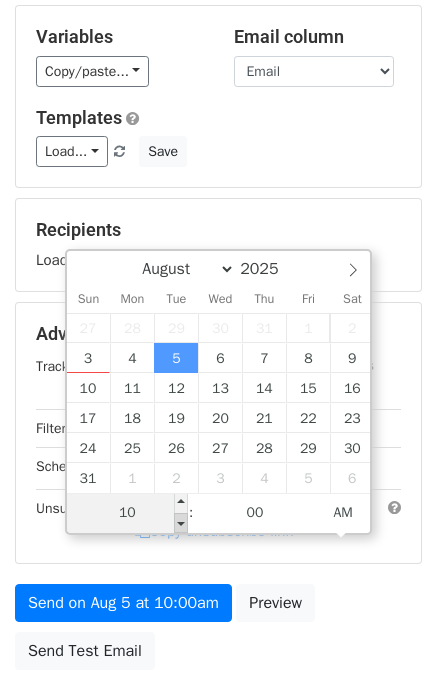type on "2025-08-05 09:00" 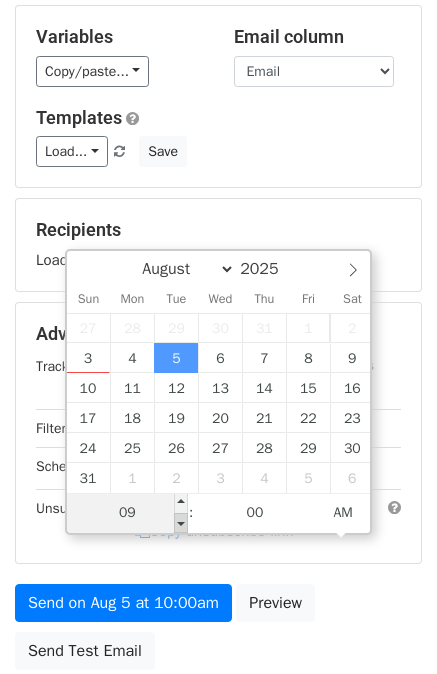 click at bounding box center (181, 523) 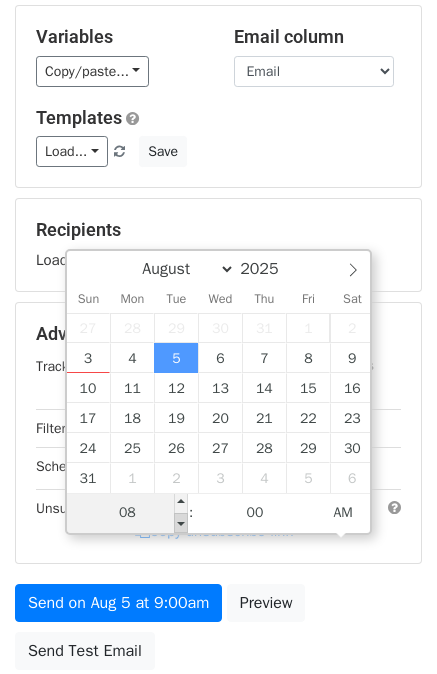 click at bounding box center [181, 523] 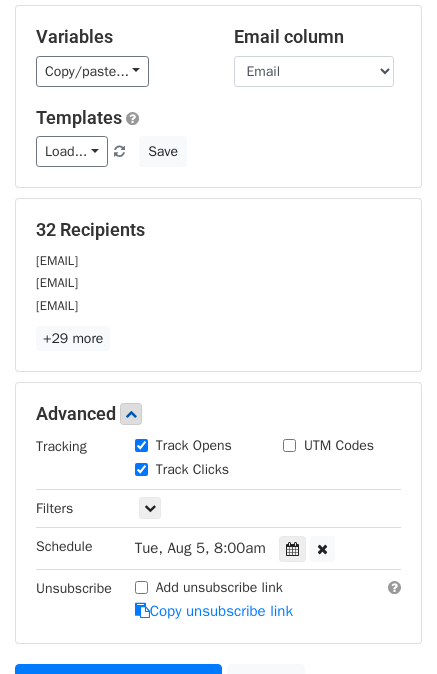 click on "Advanced
Tracking
Track Opens
UTM Codes
Track Clicks
Filters
Only include spreadsheet rows that match the following filters:
Schedule
Tue, Aug 5, 8:00am
2025-08-05 08:00
Unsubscribe
Add unsubscribe link
Copy unsubscribe link" at bounding box center [218, 512] 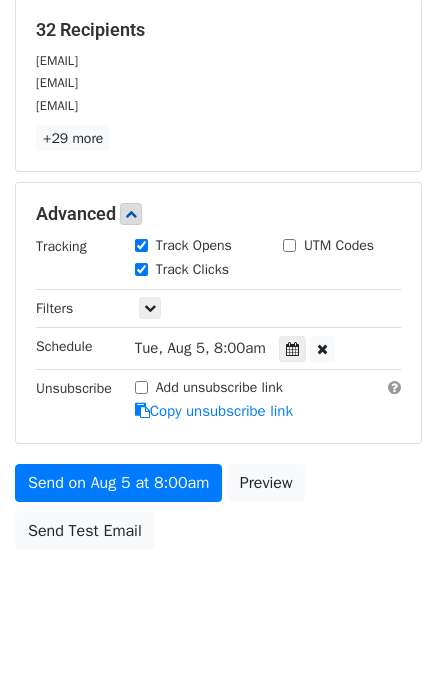 scroll, scrollTop: 309, scrollLeft: 0, axis: vertical 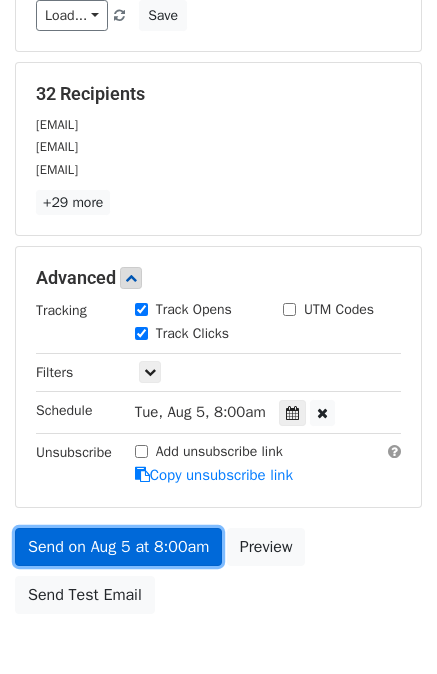 click on "Send on Aug 5 at 8:00am" at bounding box center (118, 547) 